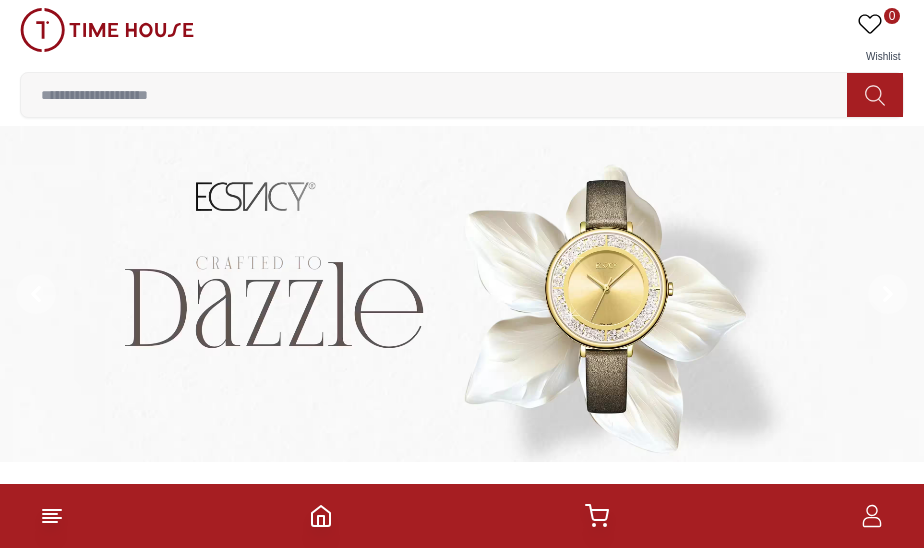 scroll, scrollTop: 0, scrollLeft: 0, axis: both 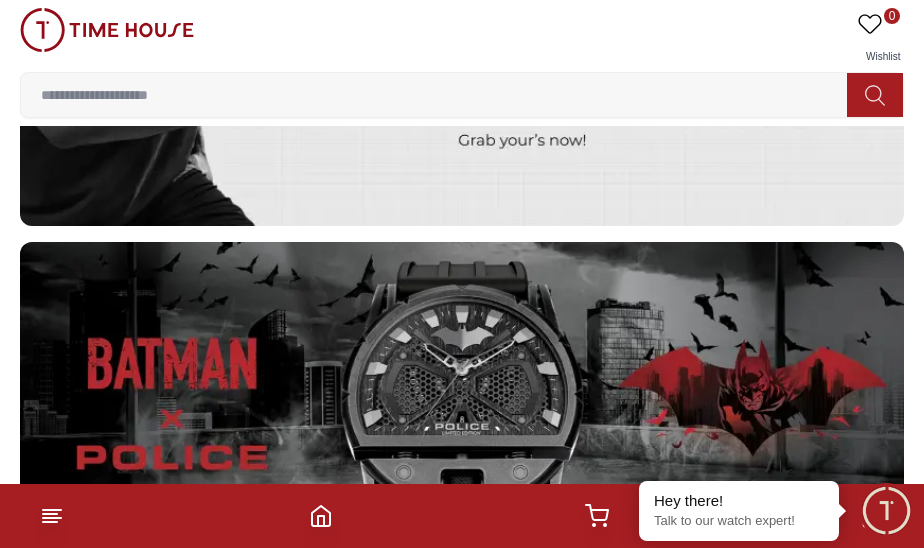 click at bounding box center [442, 95] 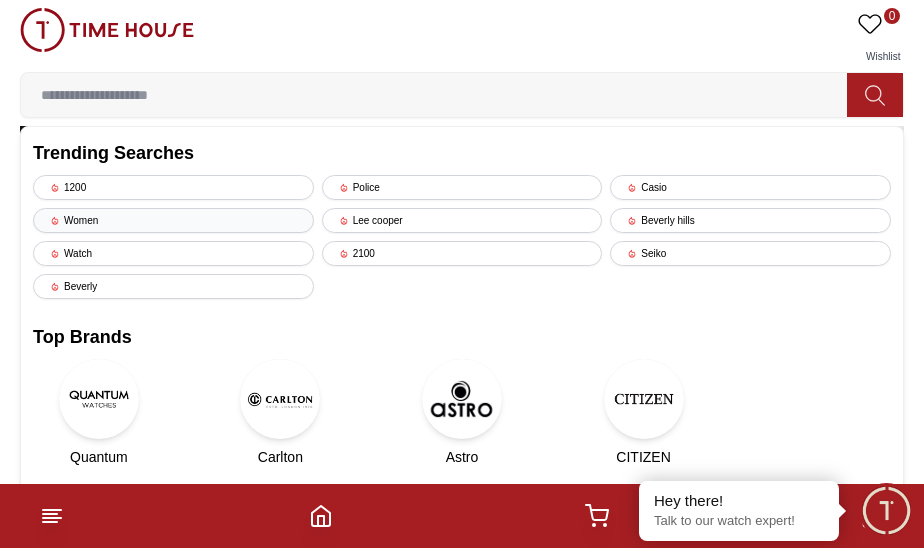click on "Women" at bounding box center (173, 220) 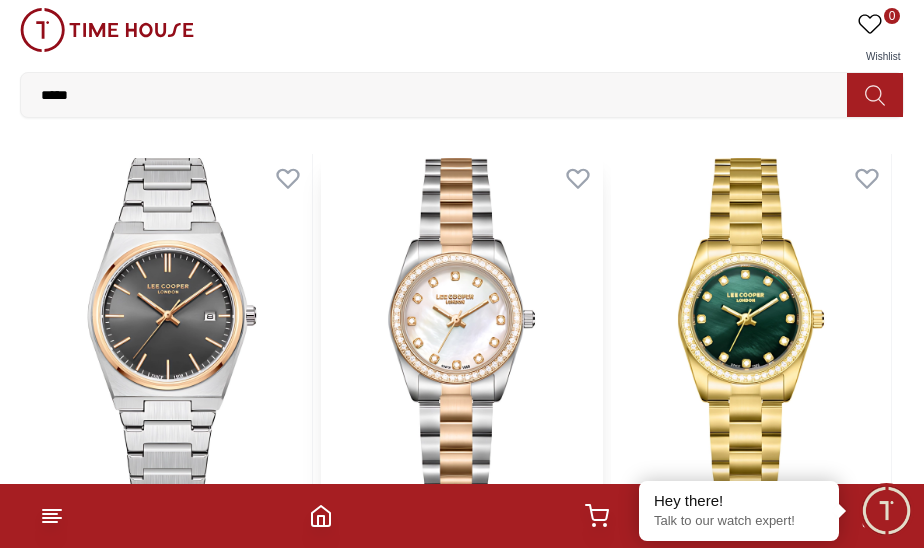 scroll, scrollTop: 100, scrollLeft: 0, axis: vertical 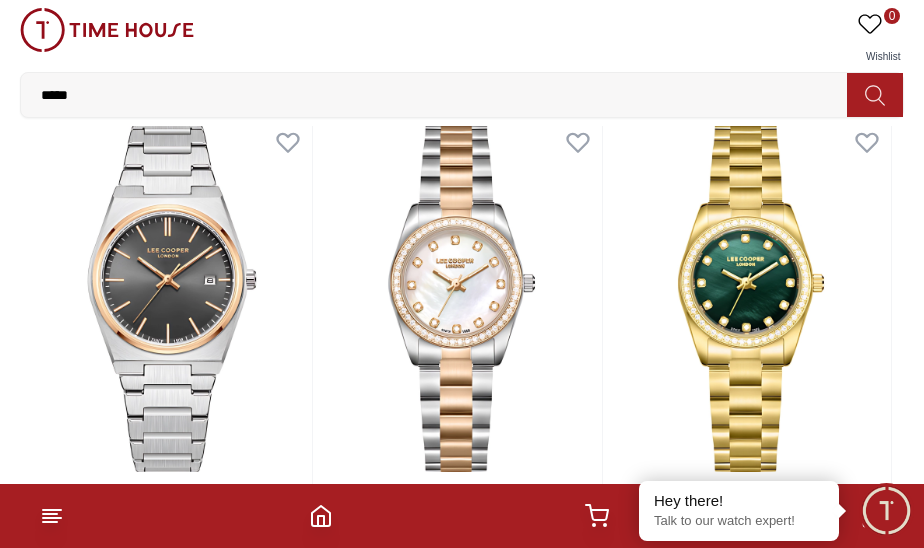 click on "*****" at bounding box center [442, 95] 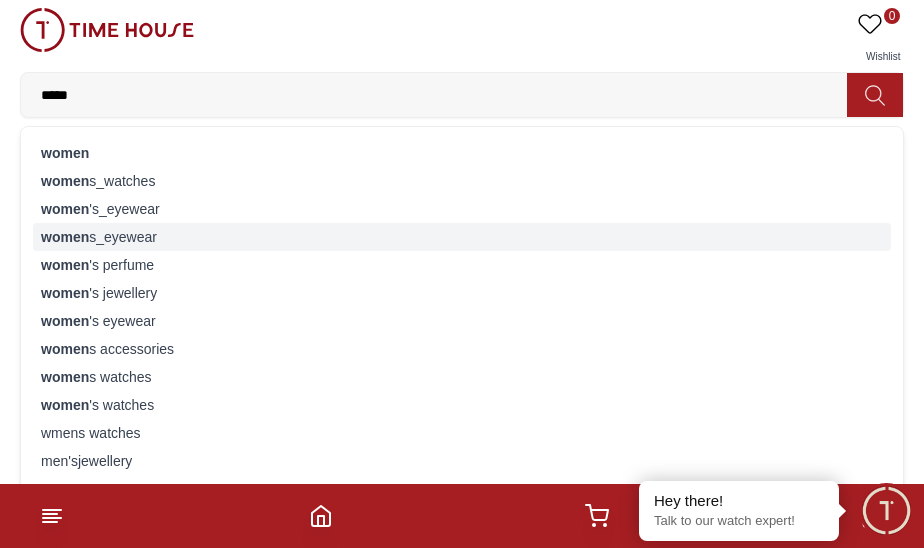 scroll, scrollTop: 200, scrollLeft: 0, axis: vertical 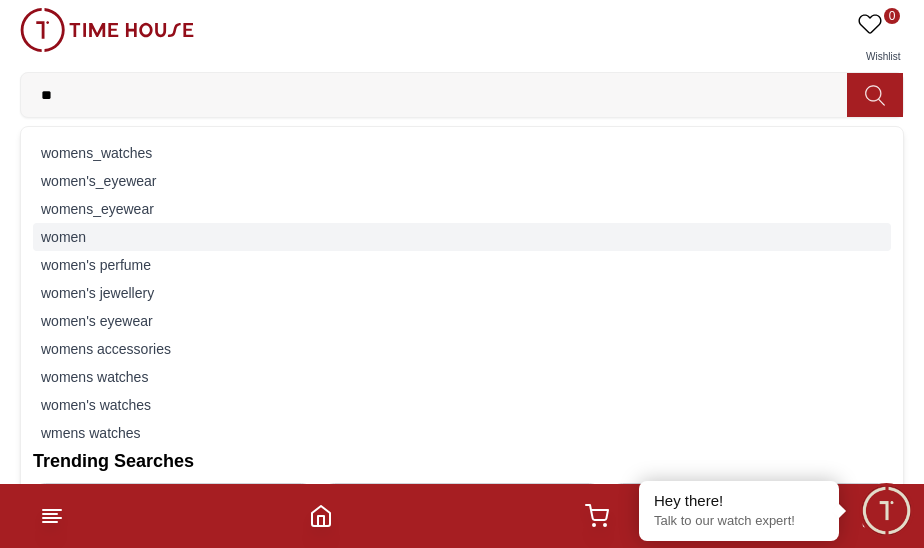 type on "*" 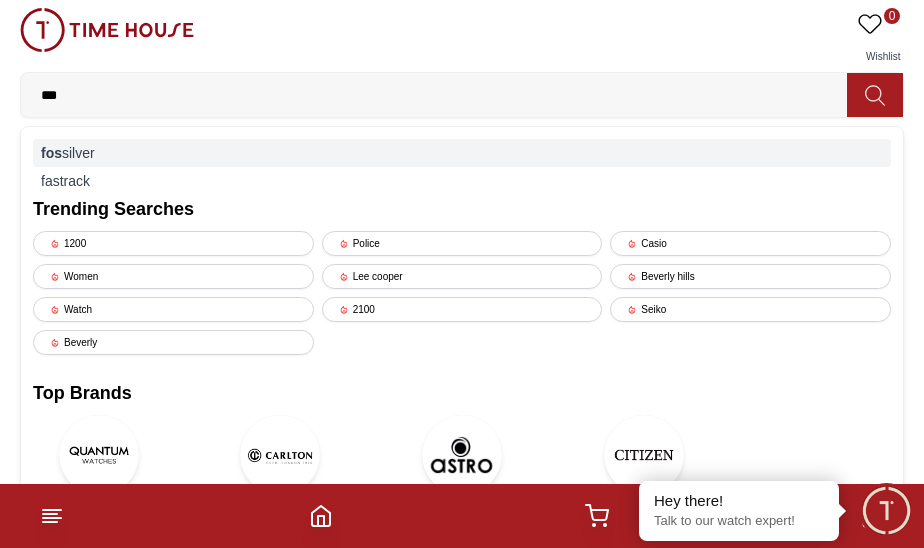 type on "***" 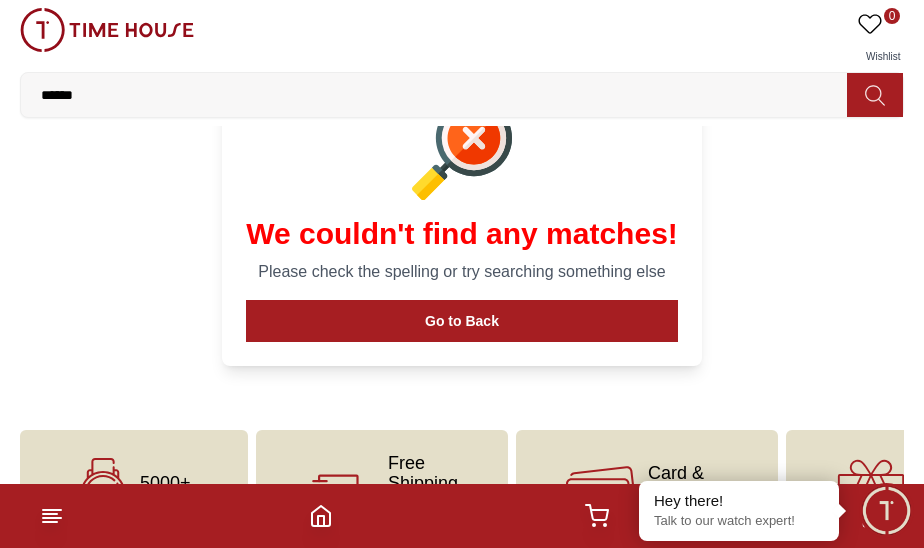 scroll, scrollTop: 0, scrollLeft: 0, axis: both 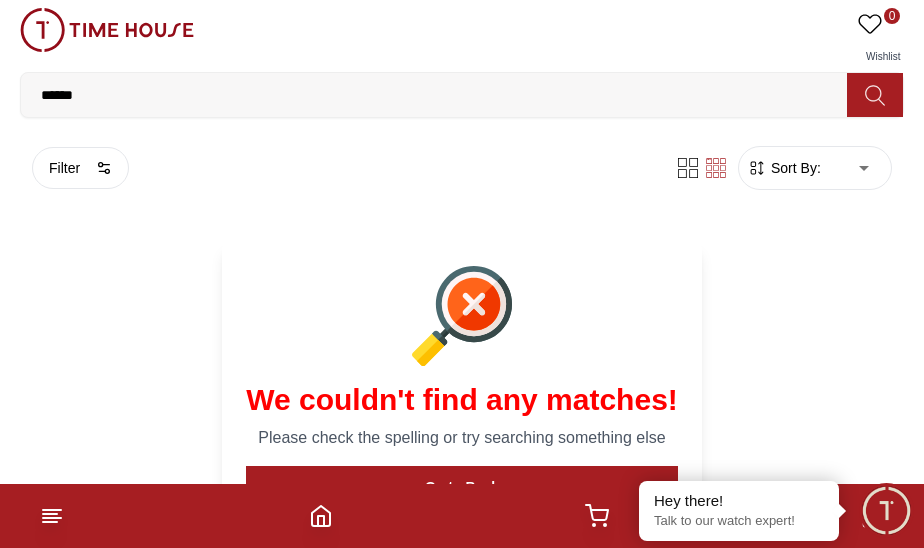 click on "******" at bounding box center [442, 95] 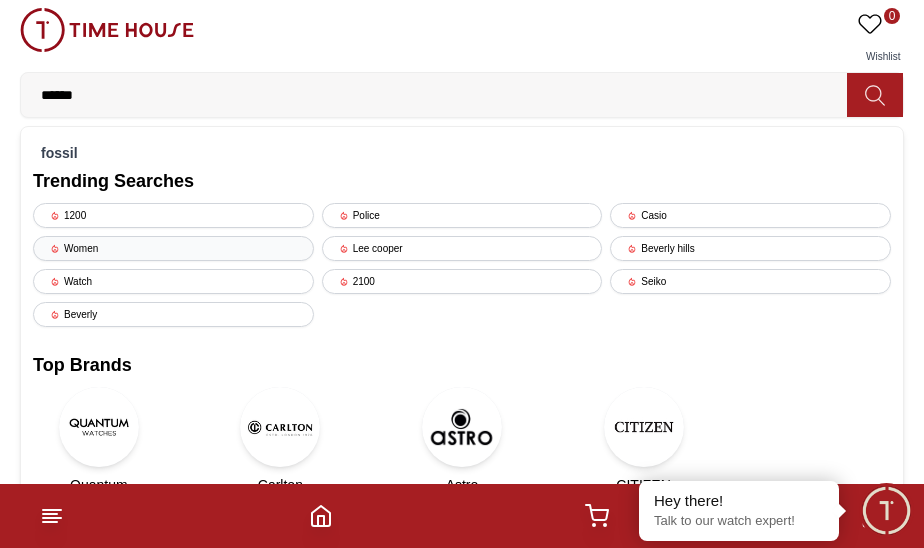 click on "Women" at bounding box center [173, 248] 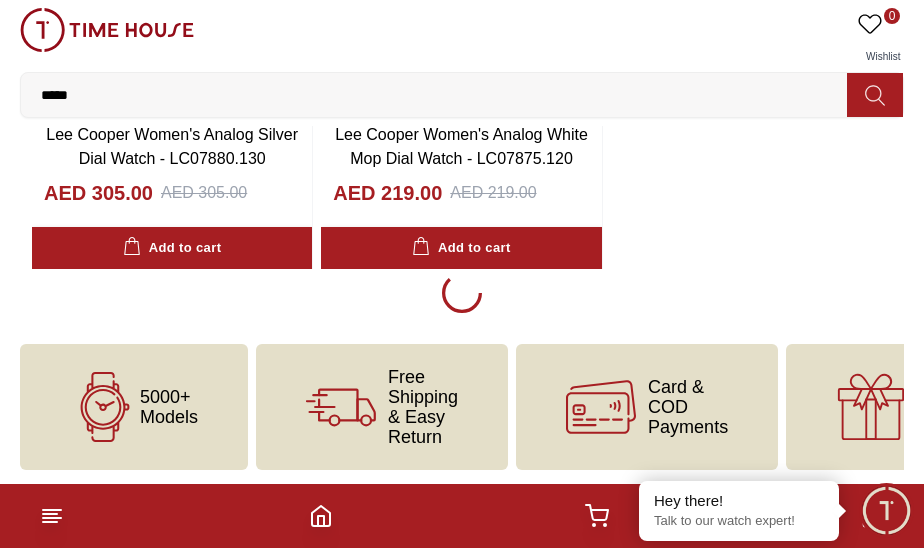 scroll, scrollTop: 3660, scrollLeft: 0, axis: vertical 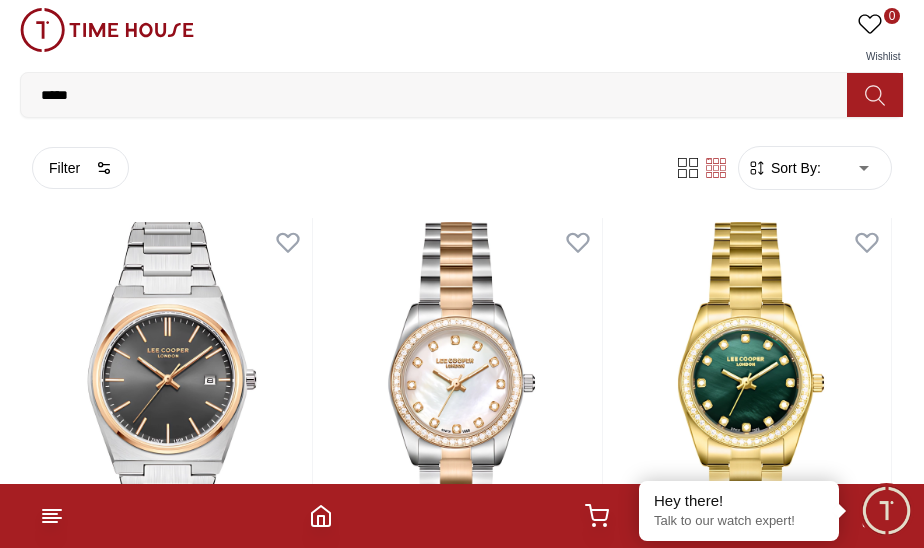 click on "*****" at bounding box center [442, 95] 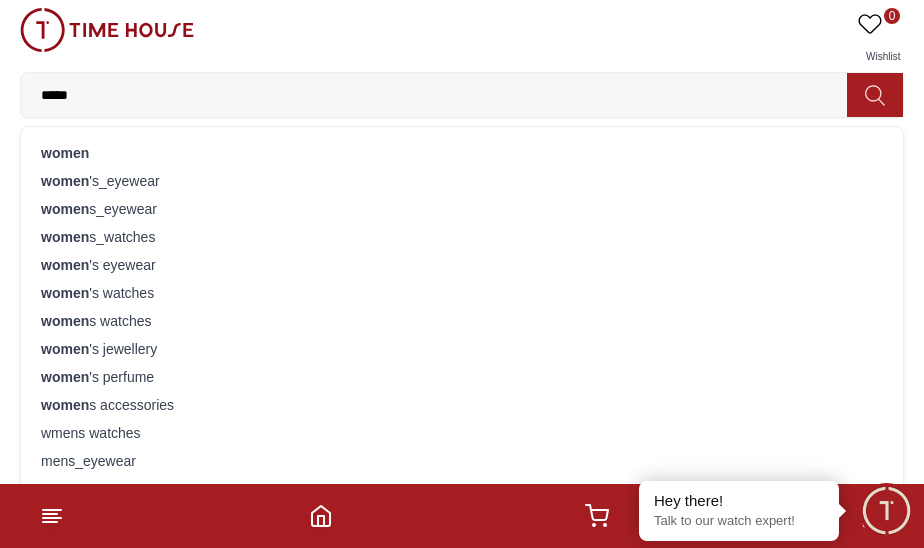 type on "*" 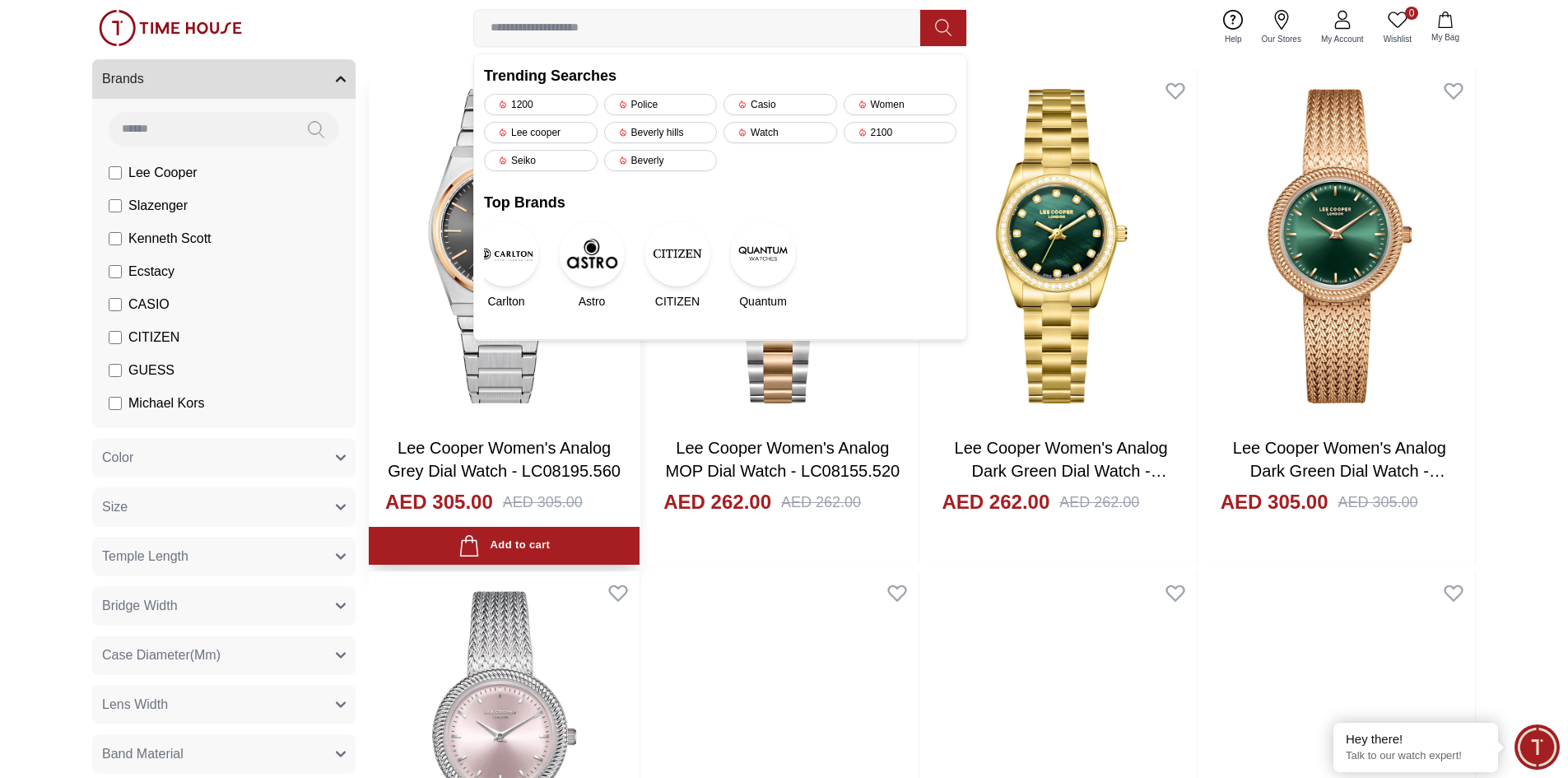 scroll, scrollTop: 165, scrollLeft: 0, axis: vertical 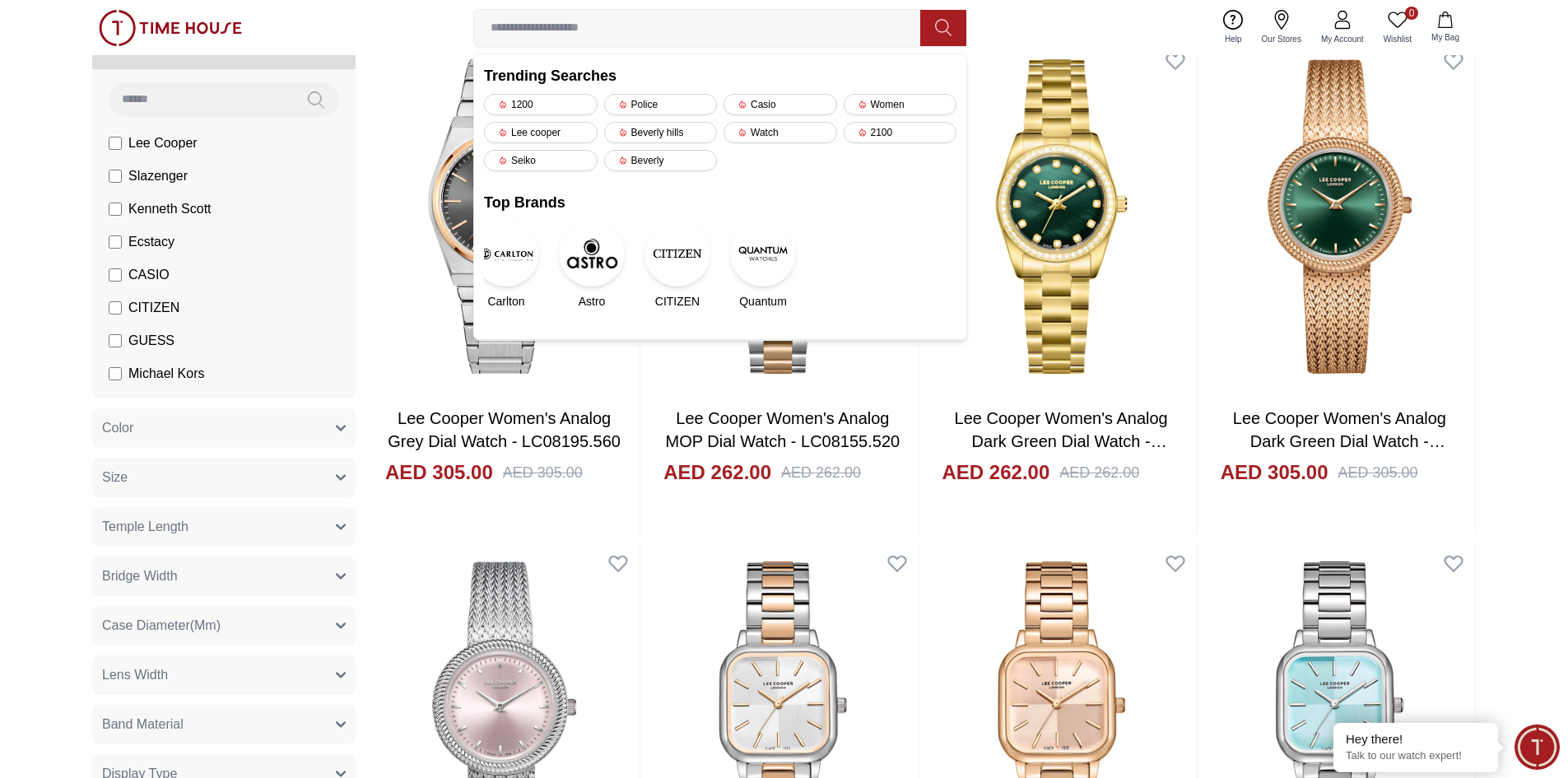 click at bounding box center [704, 28] 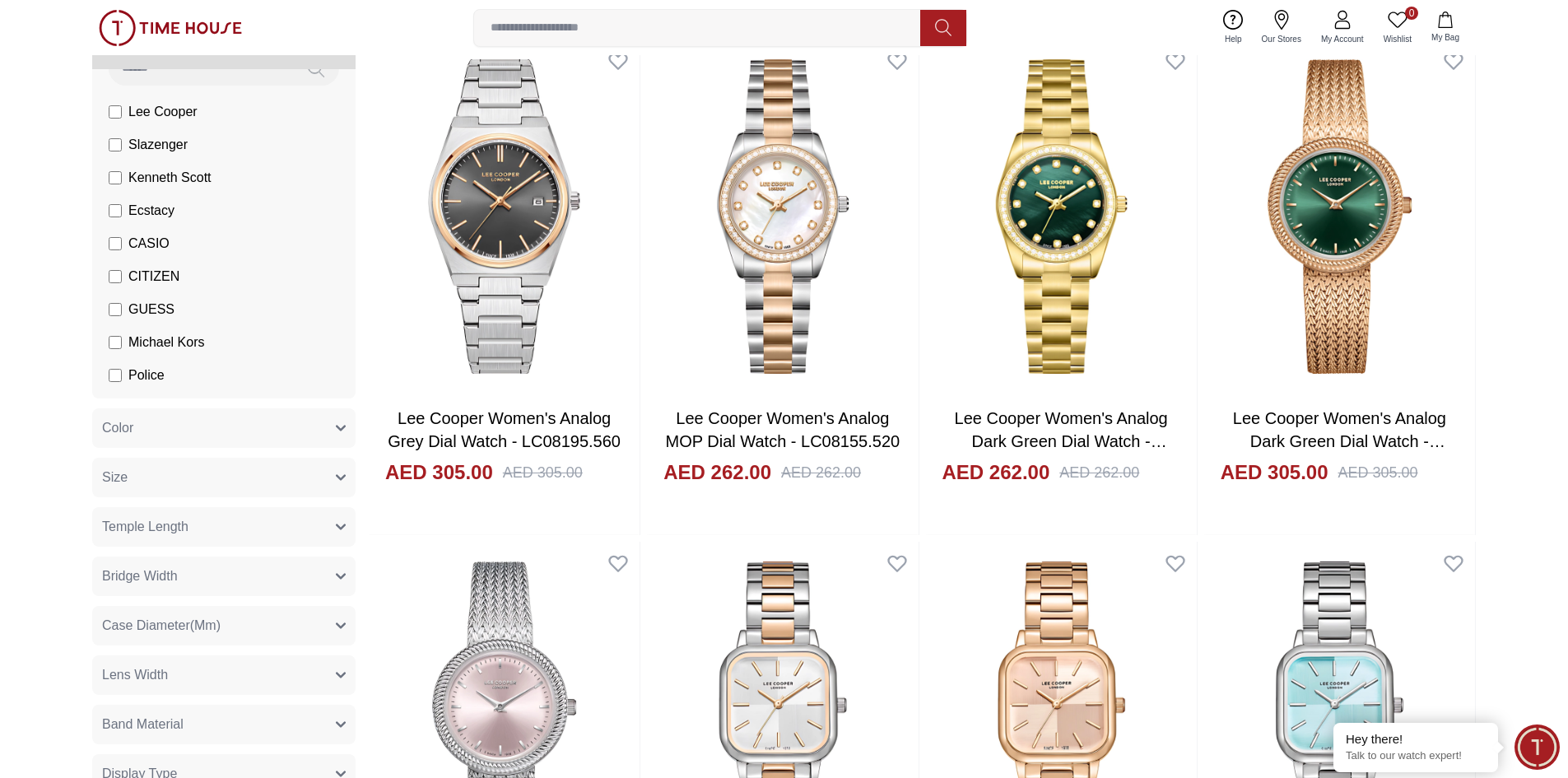 scroll, scrollTop: 0, scrollLeft: 0, axis: both 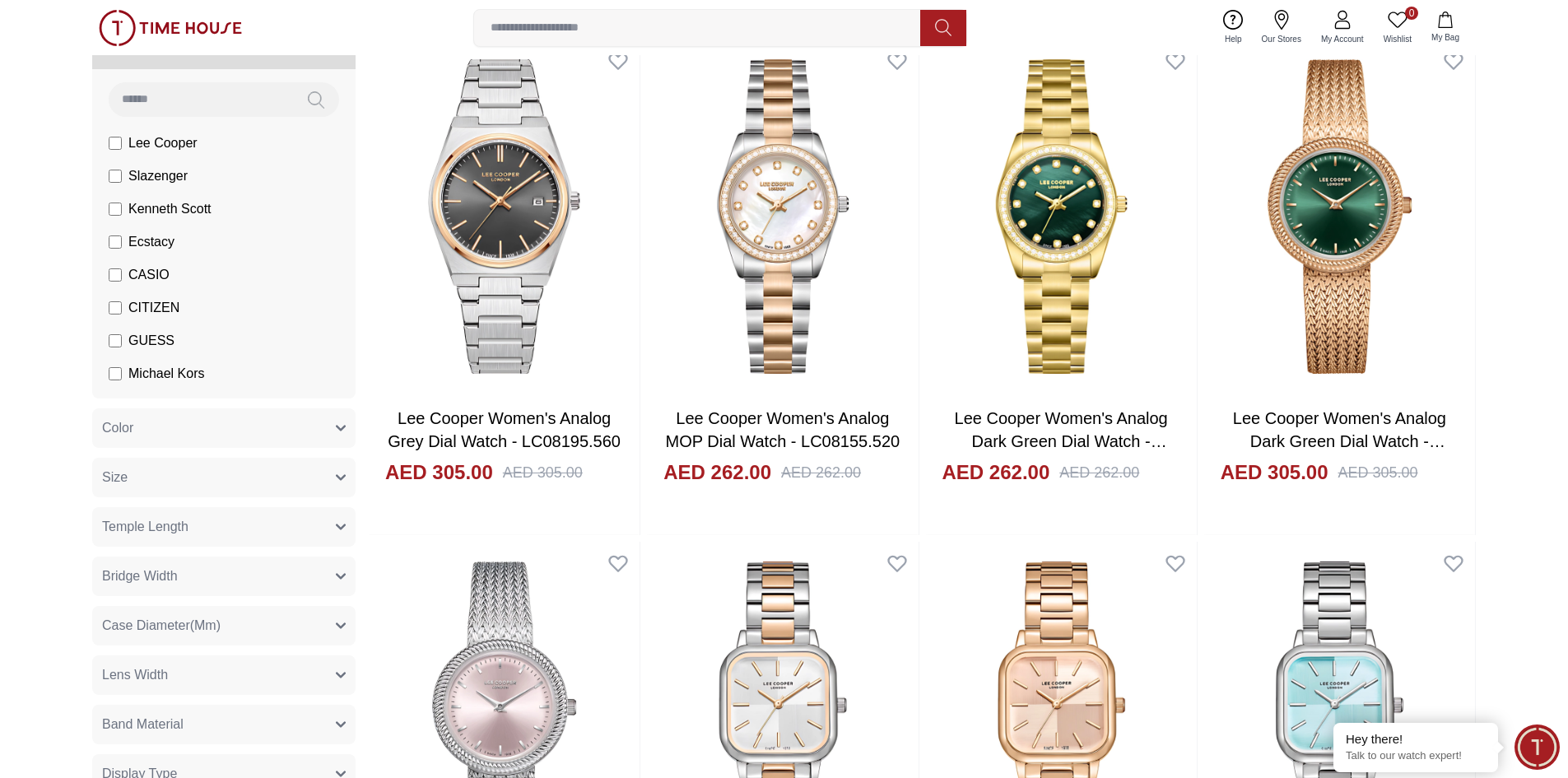 type 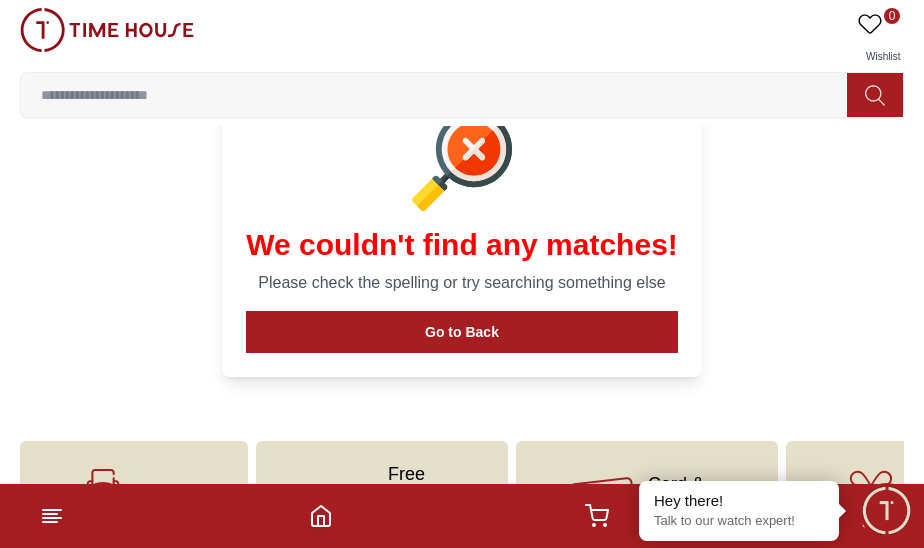 scroll, scrollTop: 0, scrollLeft: 0, axis: both 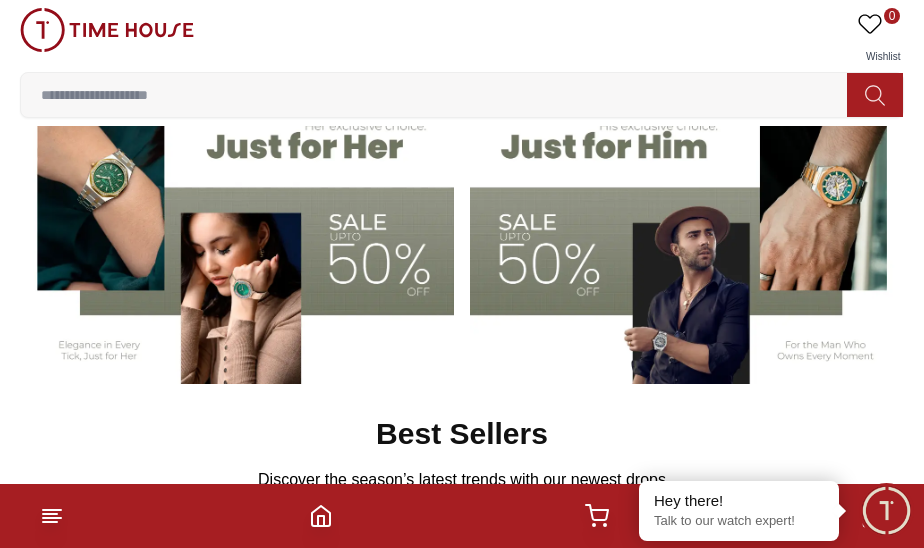 click at bounding box center [237, 233] 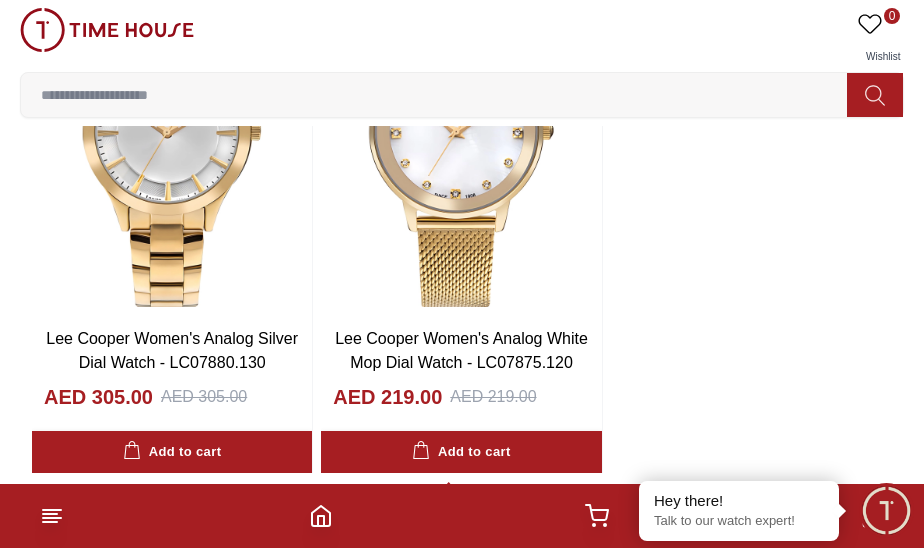 scroll, scrollTop: 3660, scrollLeft: 0, axis: vertical 